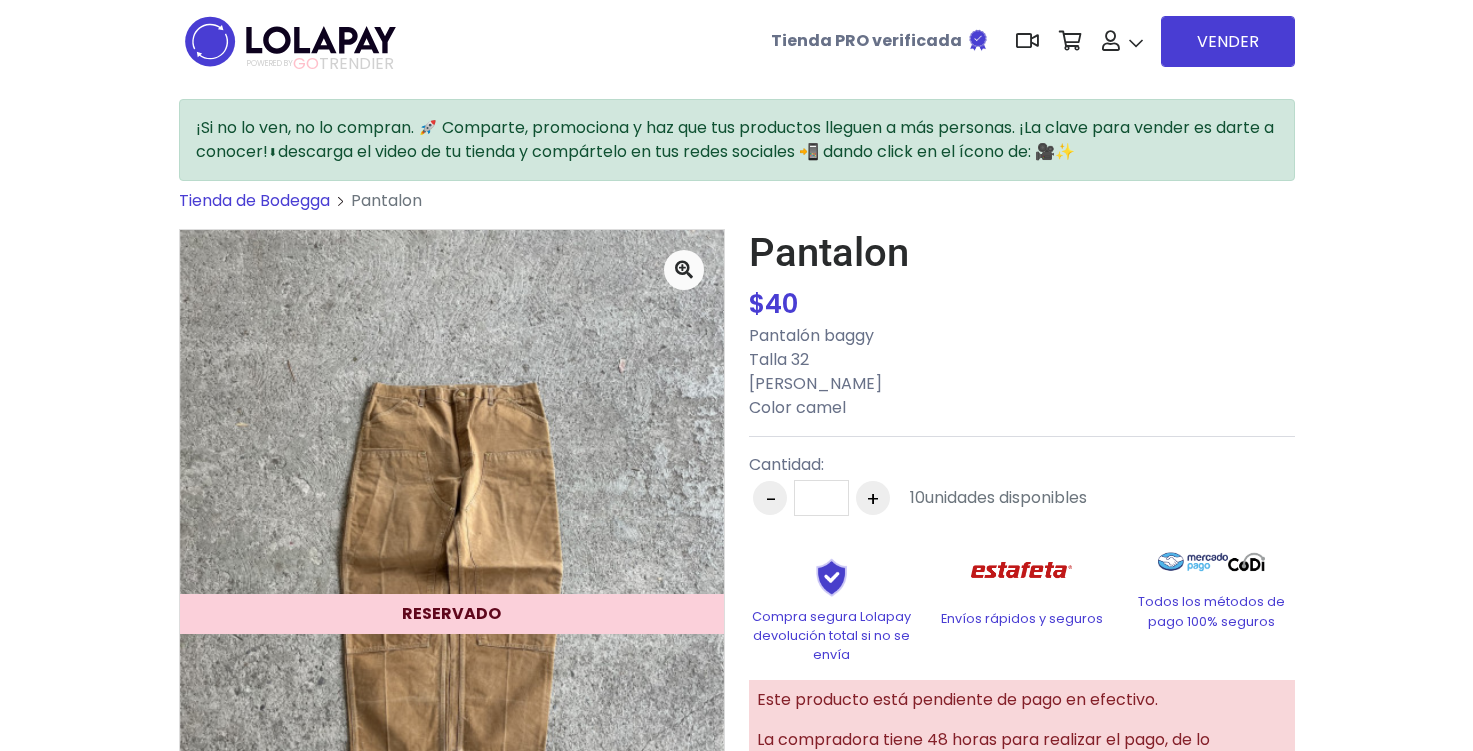scroll, scrollTop: 0, scrollLeft: 0, axis: both 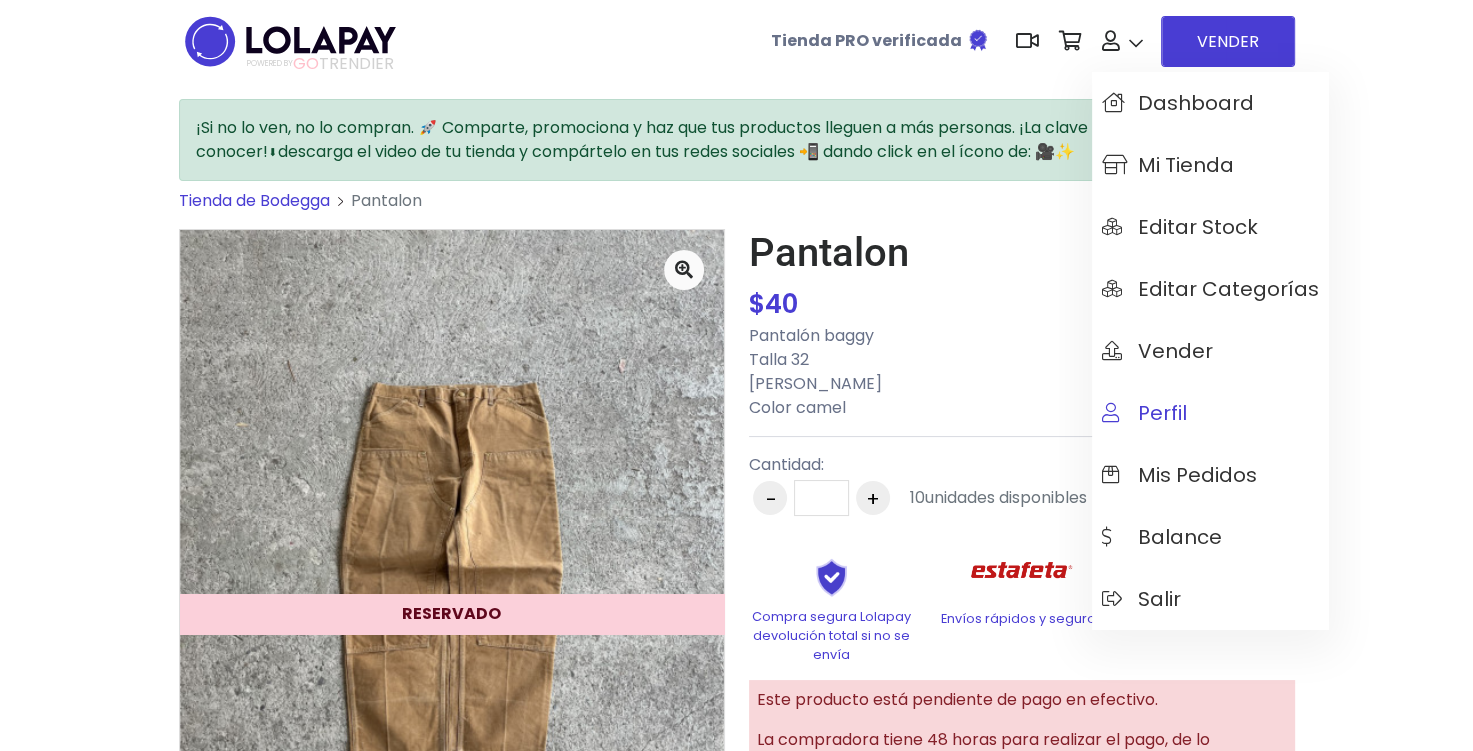click on "Perfil" at bounding box center [1210, 413] 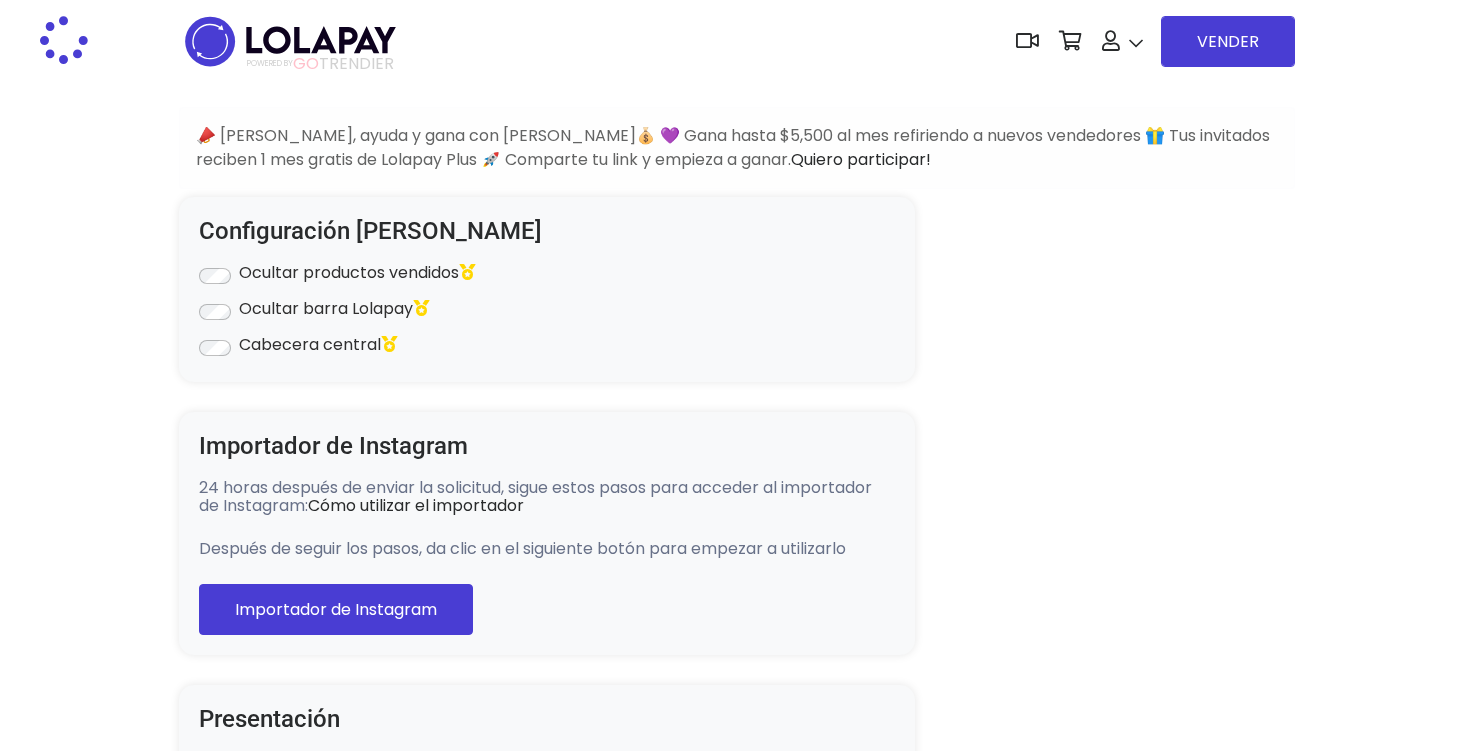 type on "******" 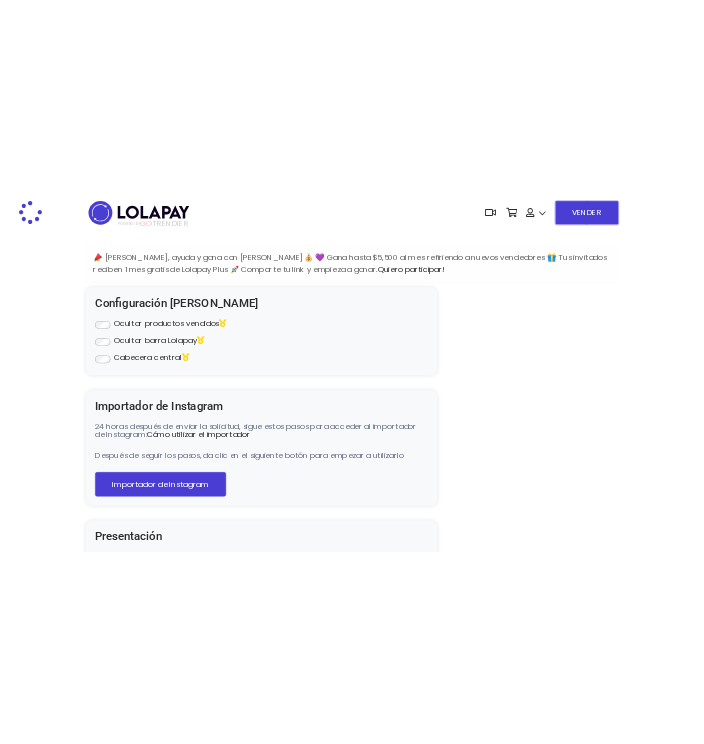 scroll, scrollTop: 0, scrollLeft: 0, axis: both 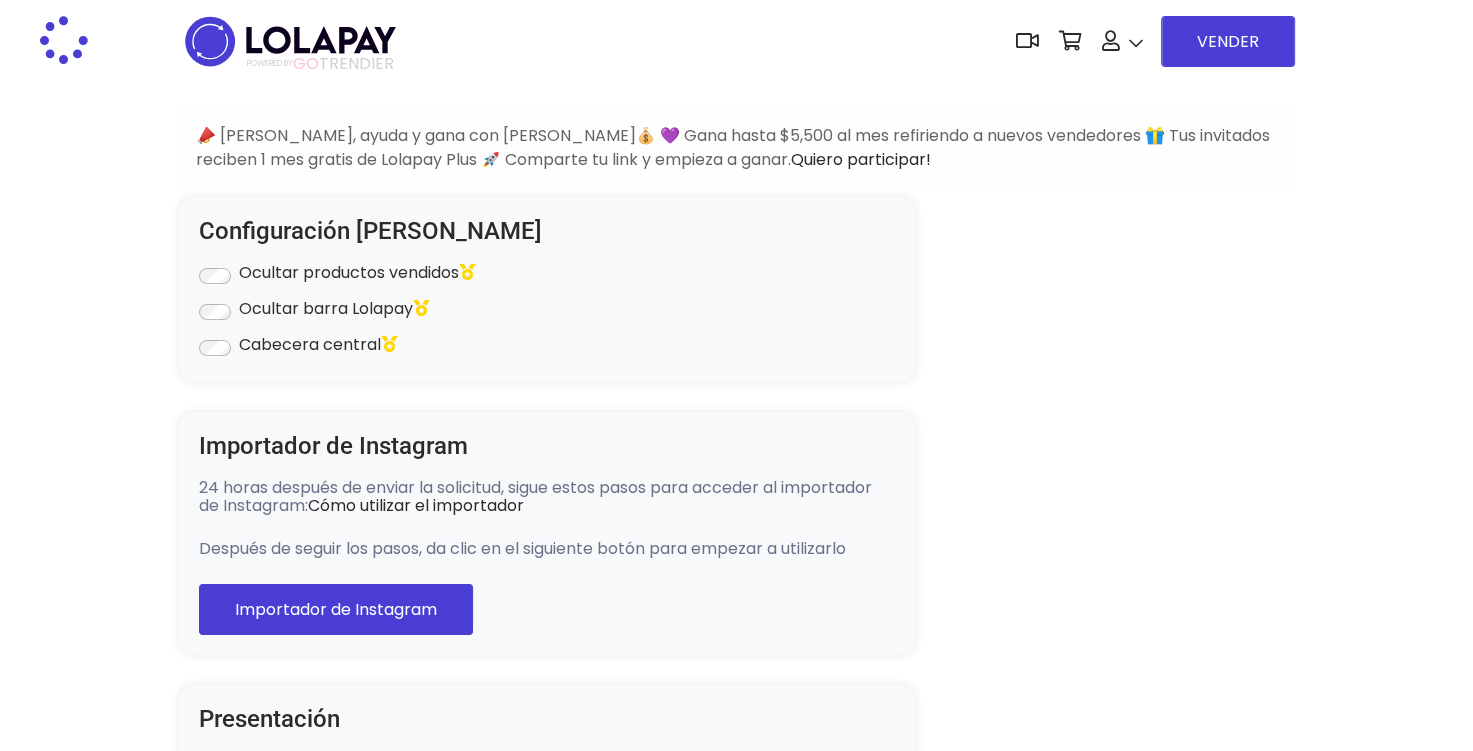 select on "**********" 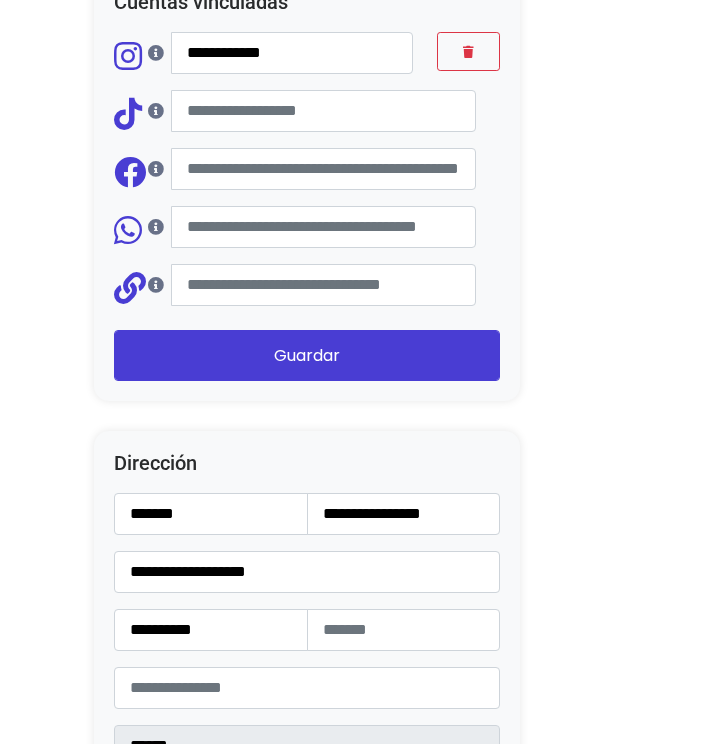 scroll, scrollTop: 2300, scrollLeft: 0, axis: vertical 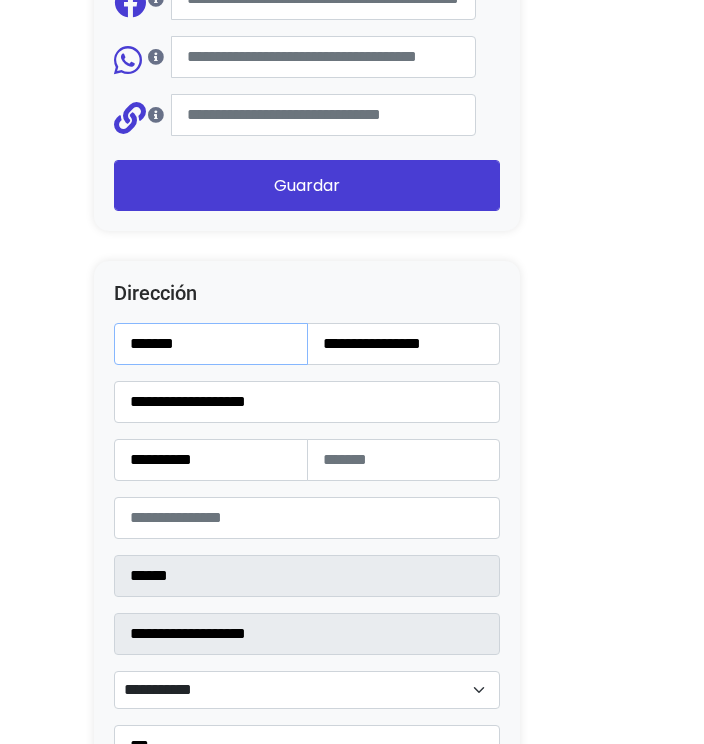 click on "*******" at bounding box center (211, 344) 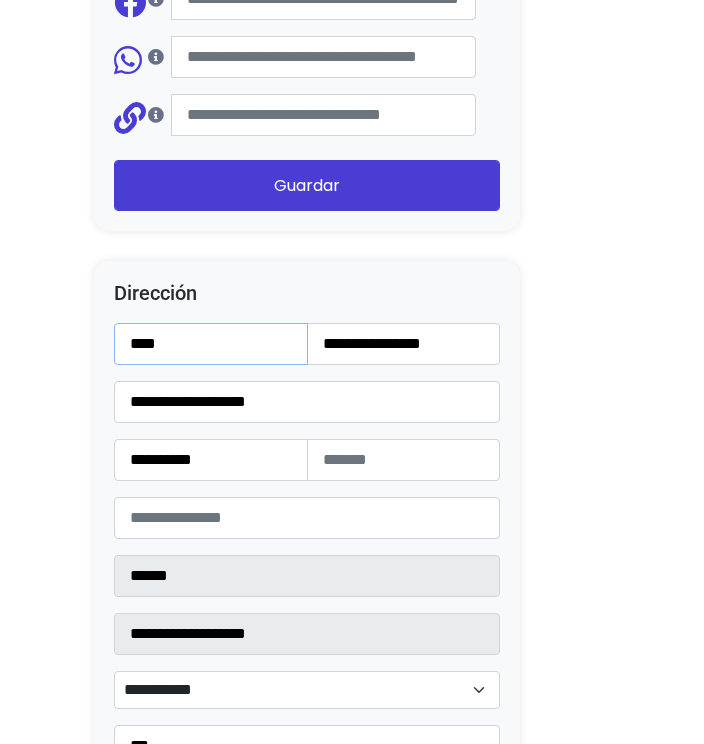 type on "****" 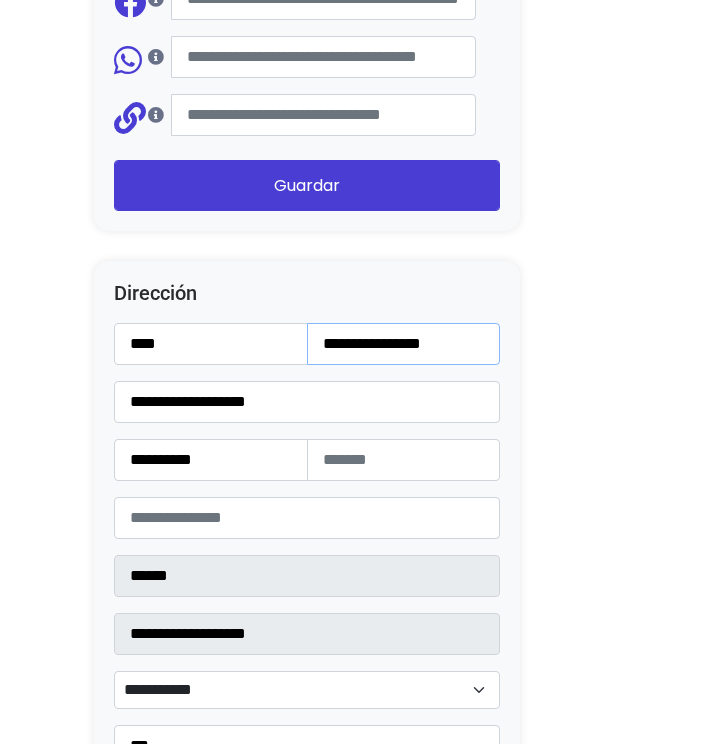 click on "**********" at bounding box center (404, 344) 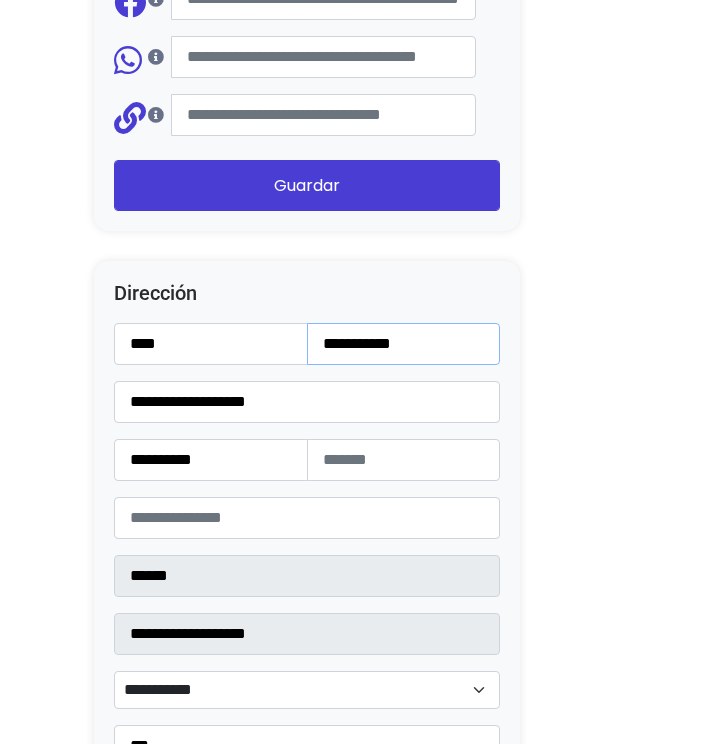 type on "**********" 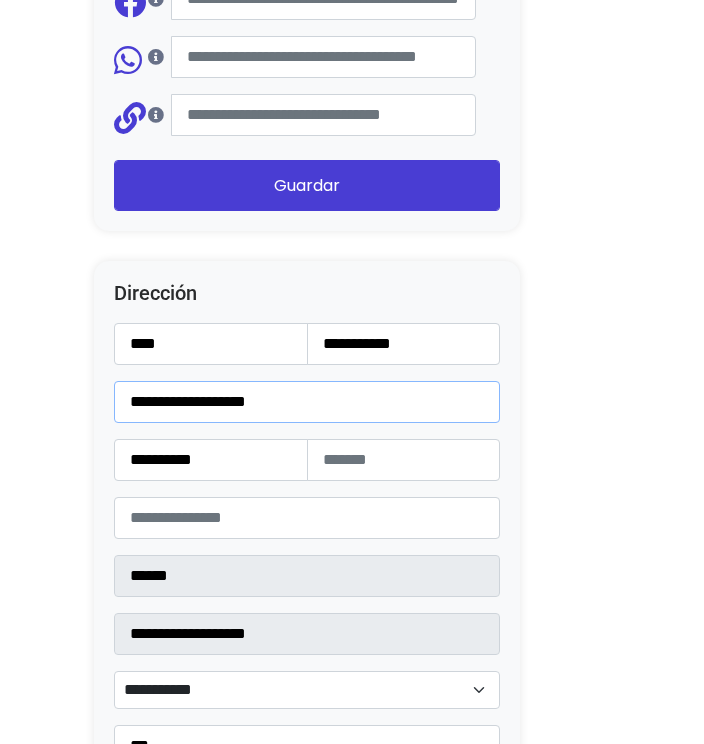 click on "**********" at bounding box center [307, 402] 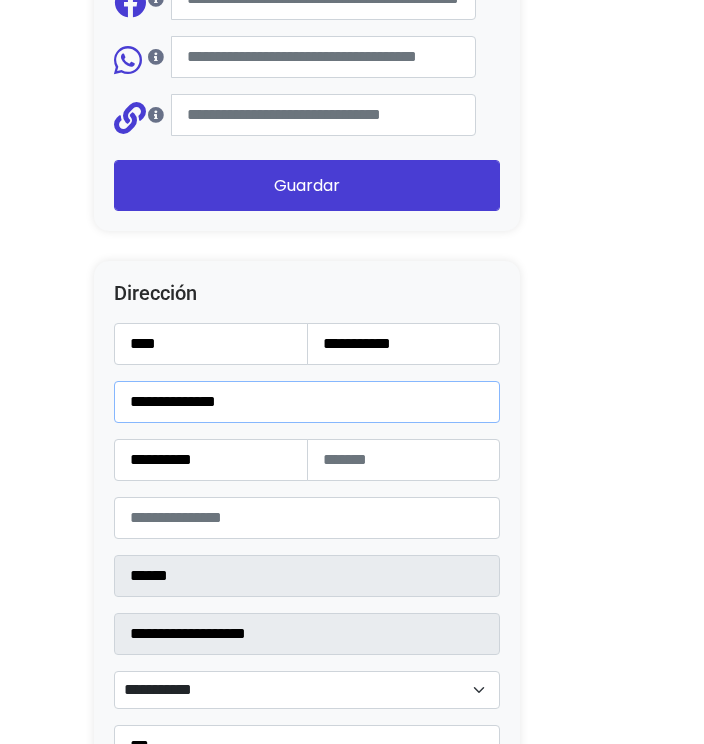type on "**********" 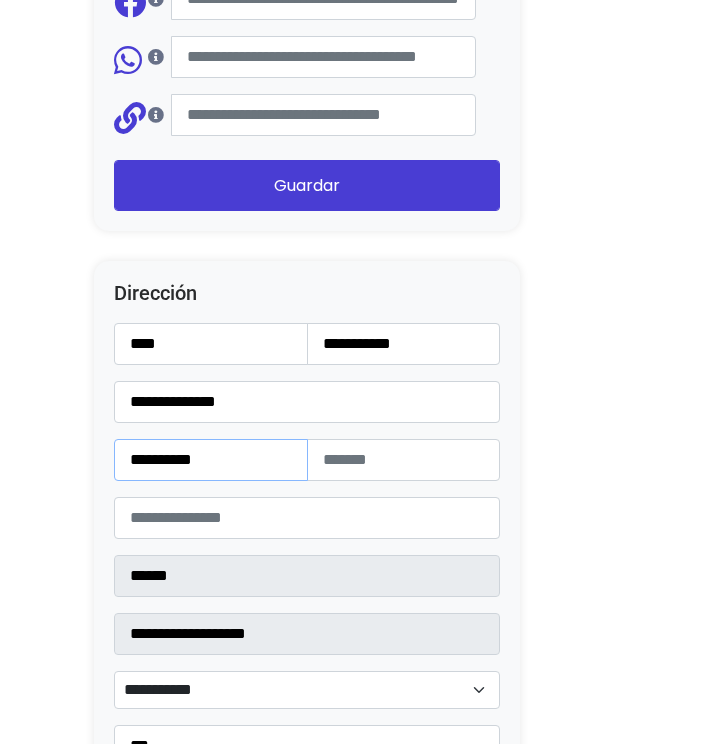 drag, startPoint x: 202, startPoint y: 457, endPoint x: 214, endPoint y: 452, distance: 13 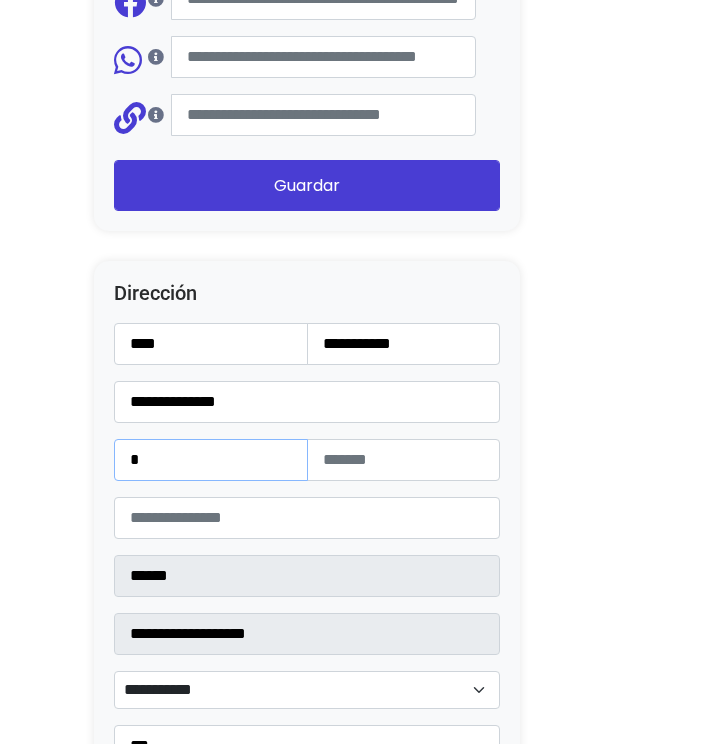 type on "*" 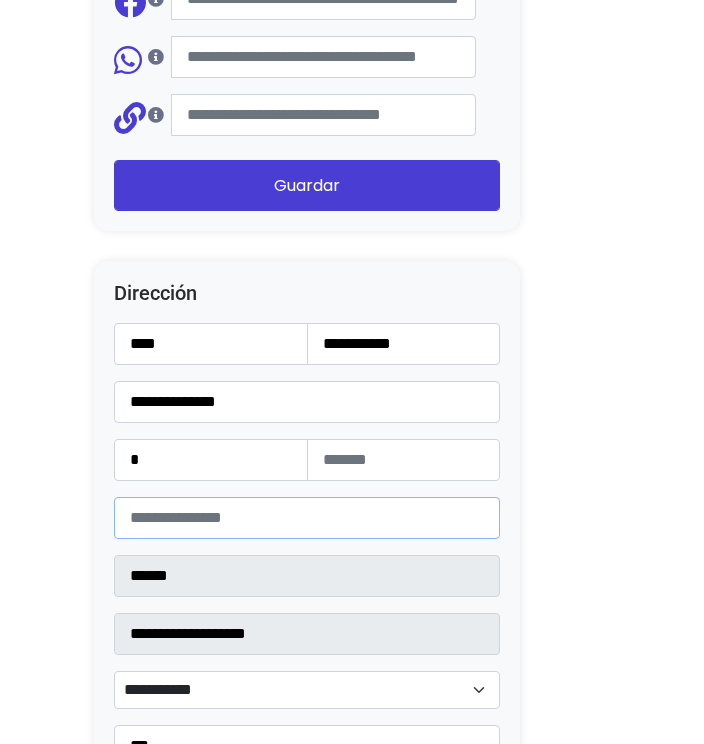 click on "*****" at bounding box center (307, 518) 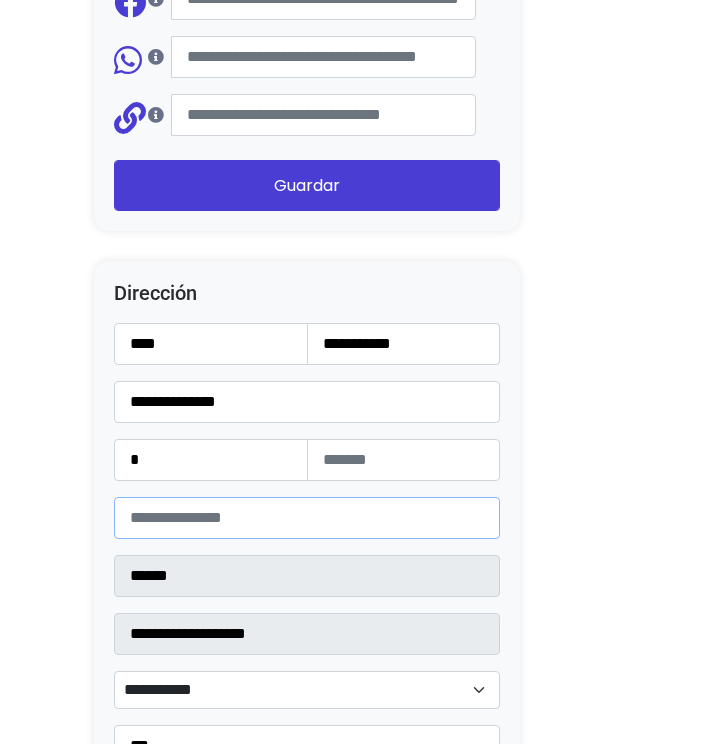 type on "*****" 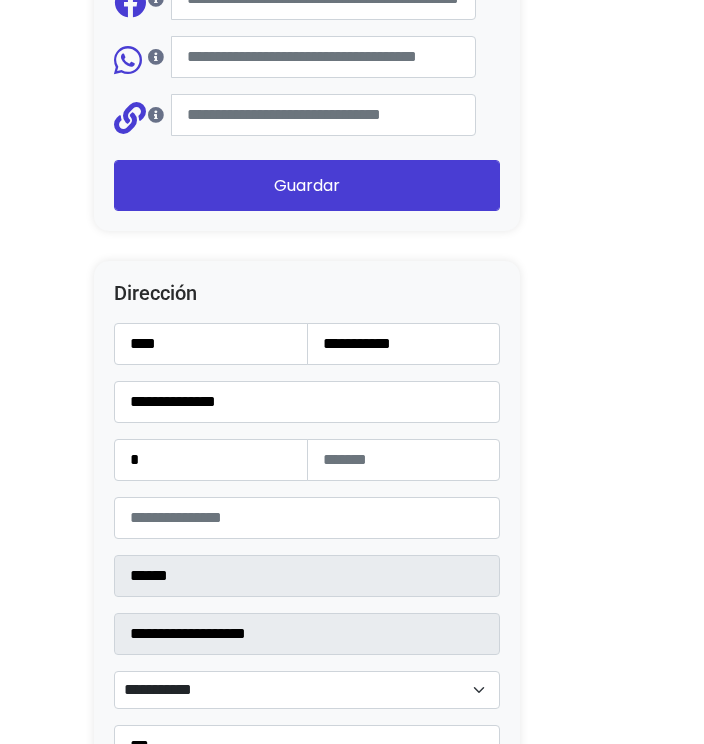 click on "Configuración de Tienda
Ocultar productos vendidos
Ocultar barra Lolapay
Cabecera central
Importador de Instagram
24 horas después de enviar la solicitud, sigue estos pasos para acceder al importador de Instagram:  Cómo utilizar el importador
Después de seguir los pasos, da clic en el siguiente botón para empezar a utilizarlo
Importador de Instagram
Presentación
Esta es una descripción corta de tu tienda, da clic sobre el texto y sobre la imagen para modificarla." at bounding box center [352, -363] 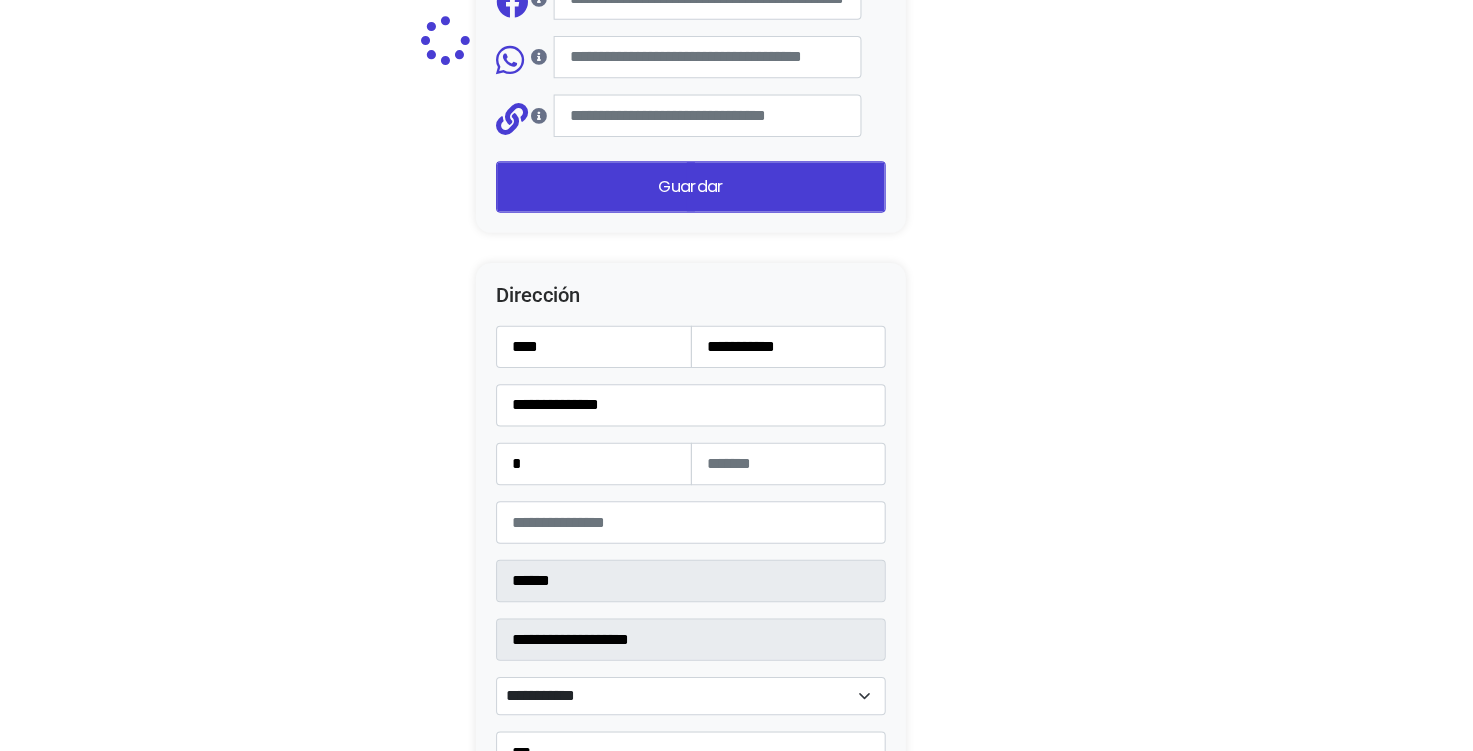 scroll, scrollTop: 2600, scrollLeft: 0, axis: vertical 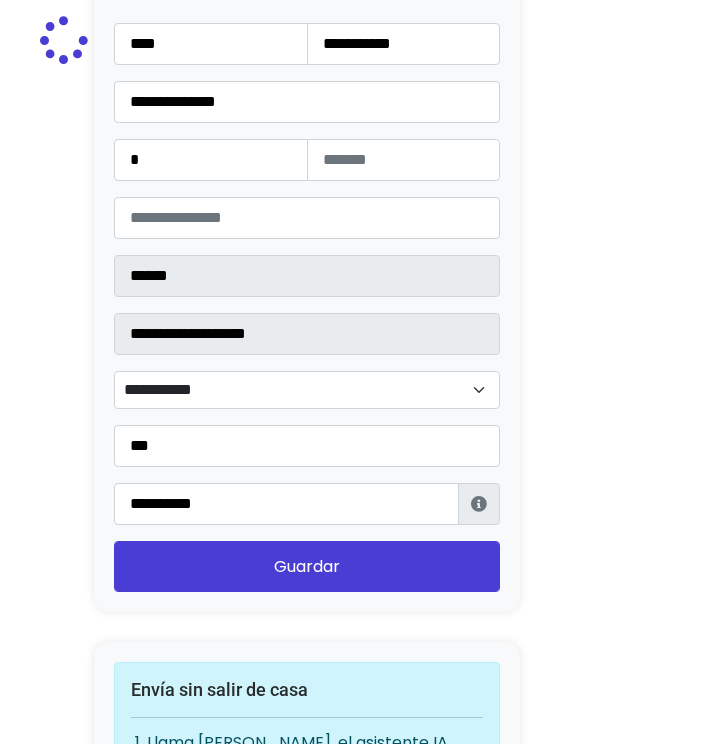 type on "**********" 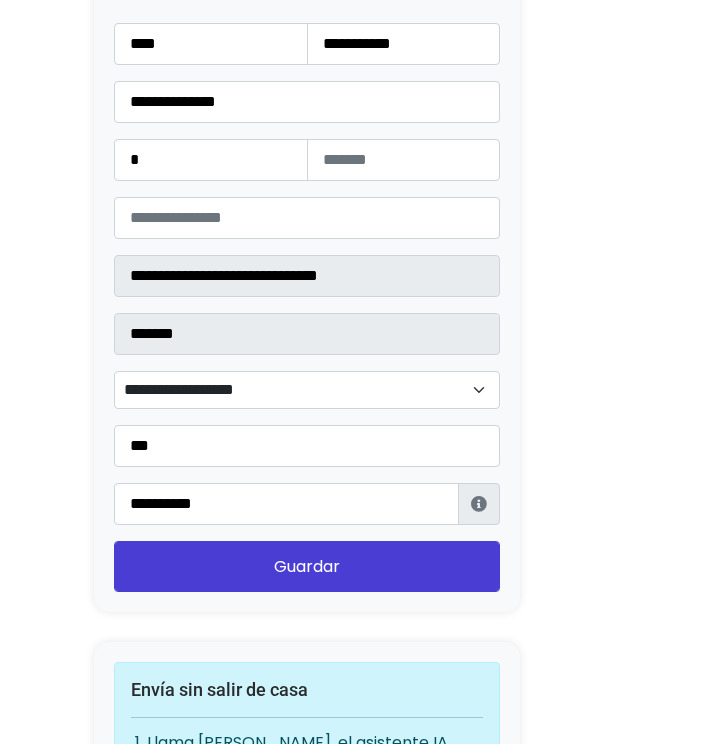 click on "**********" at bounding box center (307, 390) 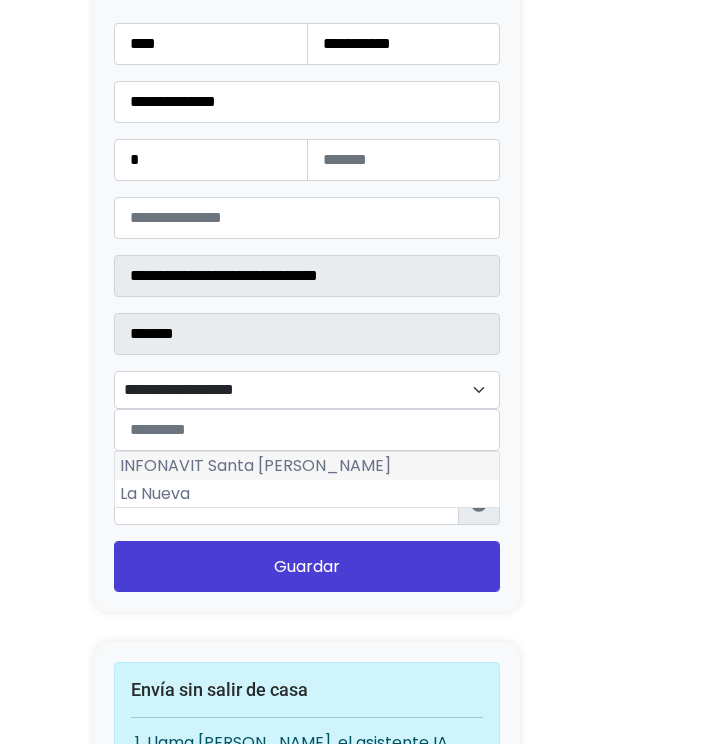 click on "INFONAVIT Santa Margarita" at bounding box center [307, 466] 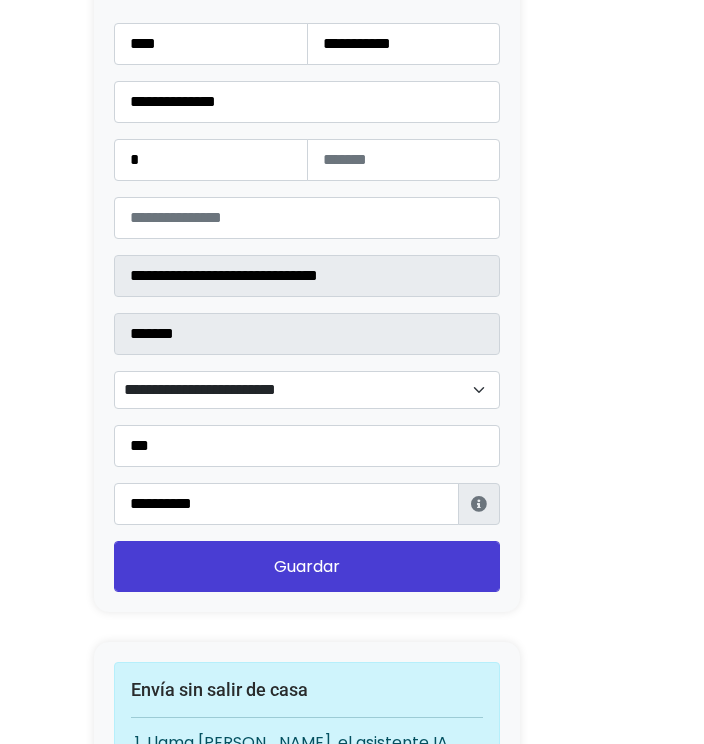 click on "**********" at bounding box center [307, 307] 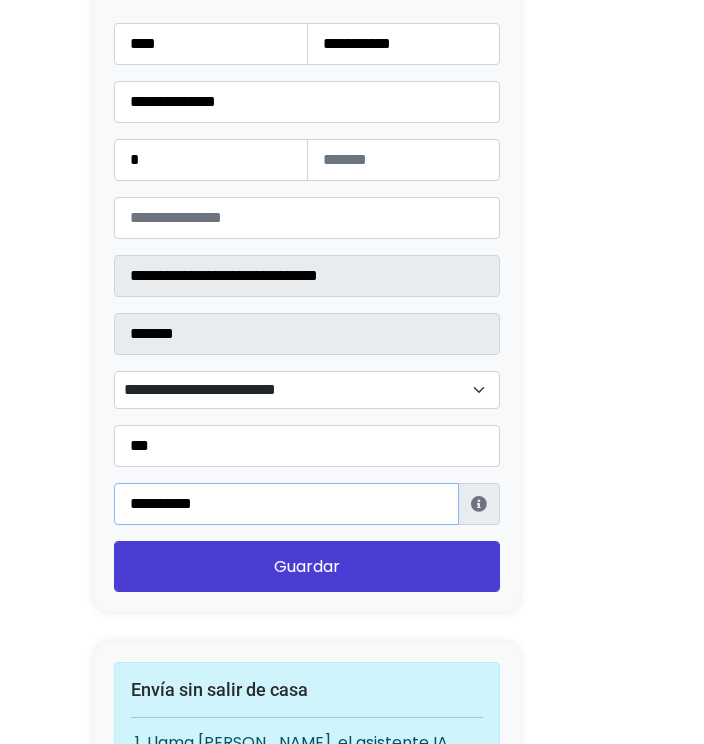 click on "**********" at bounding box center (286, 504) 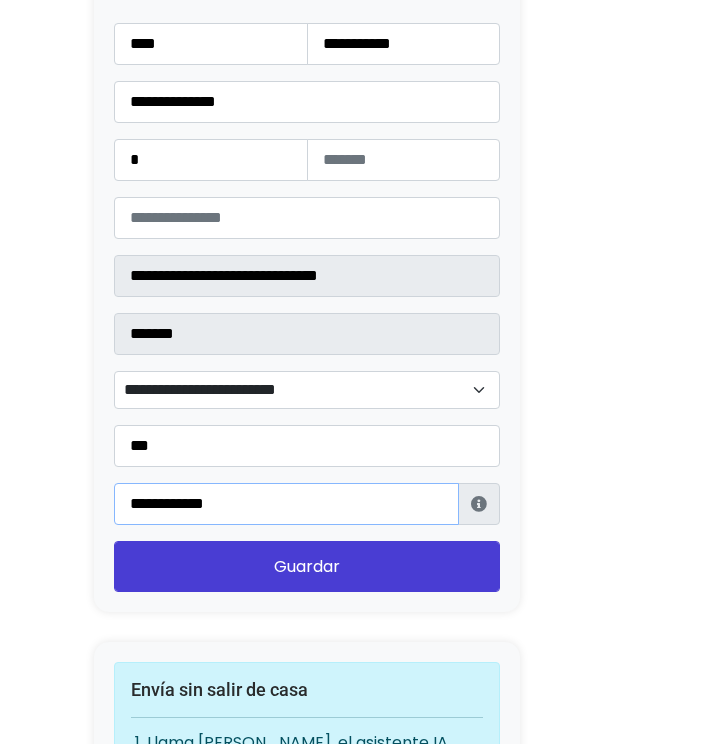 click on "**********" at bounding box center (286, 504) 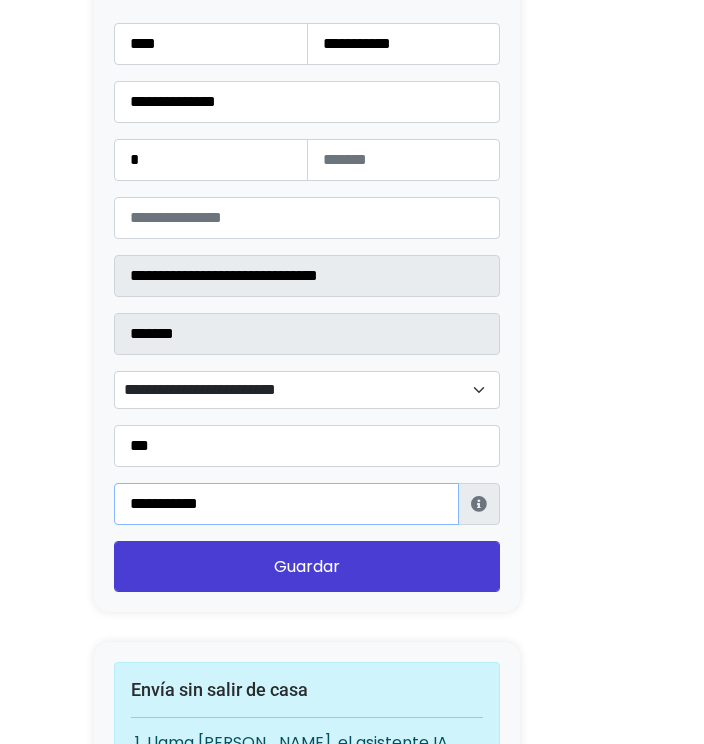 click on "**********" at bounding box center [286, 504] 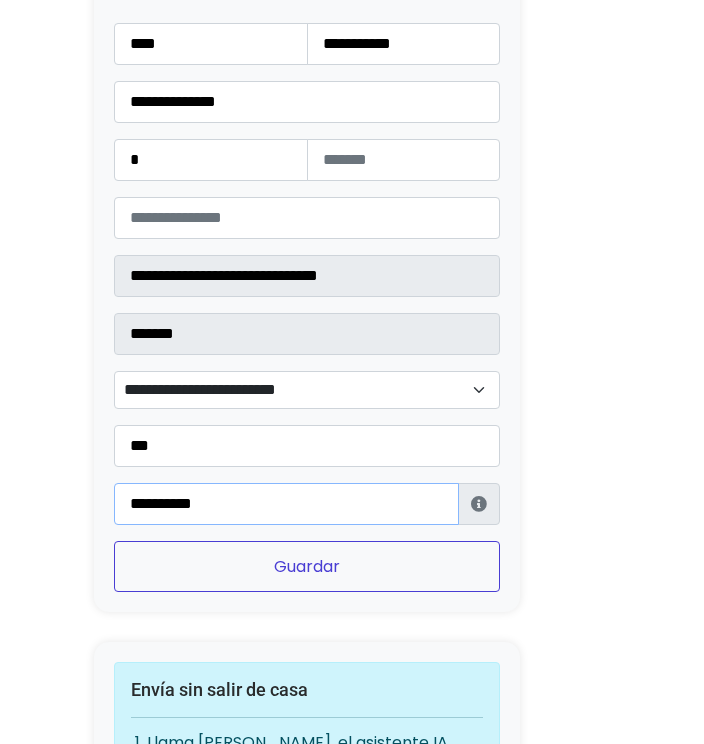 type on "**********" 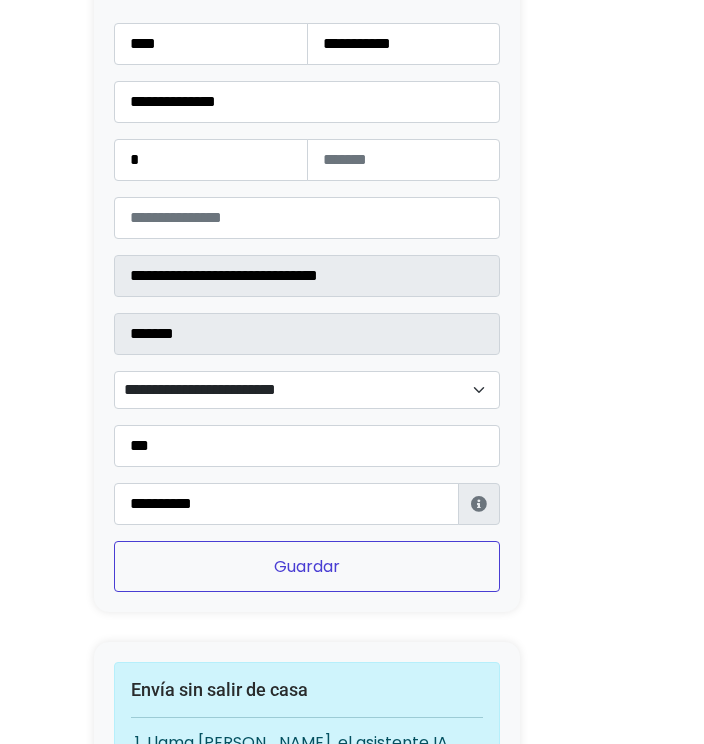 click on "Guardar" at bounding box center (307, 566) 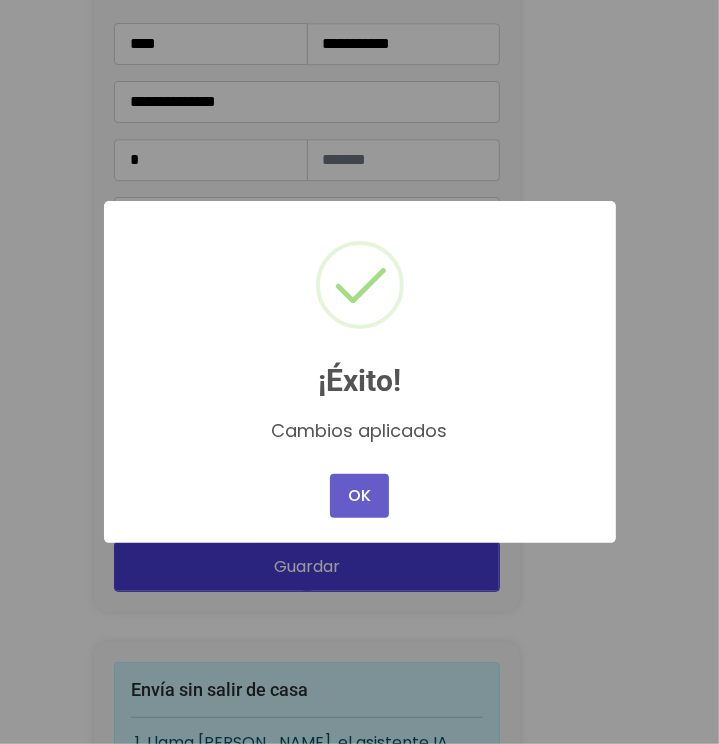 click on "OK" at bounding box center (359, 496) 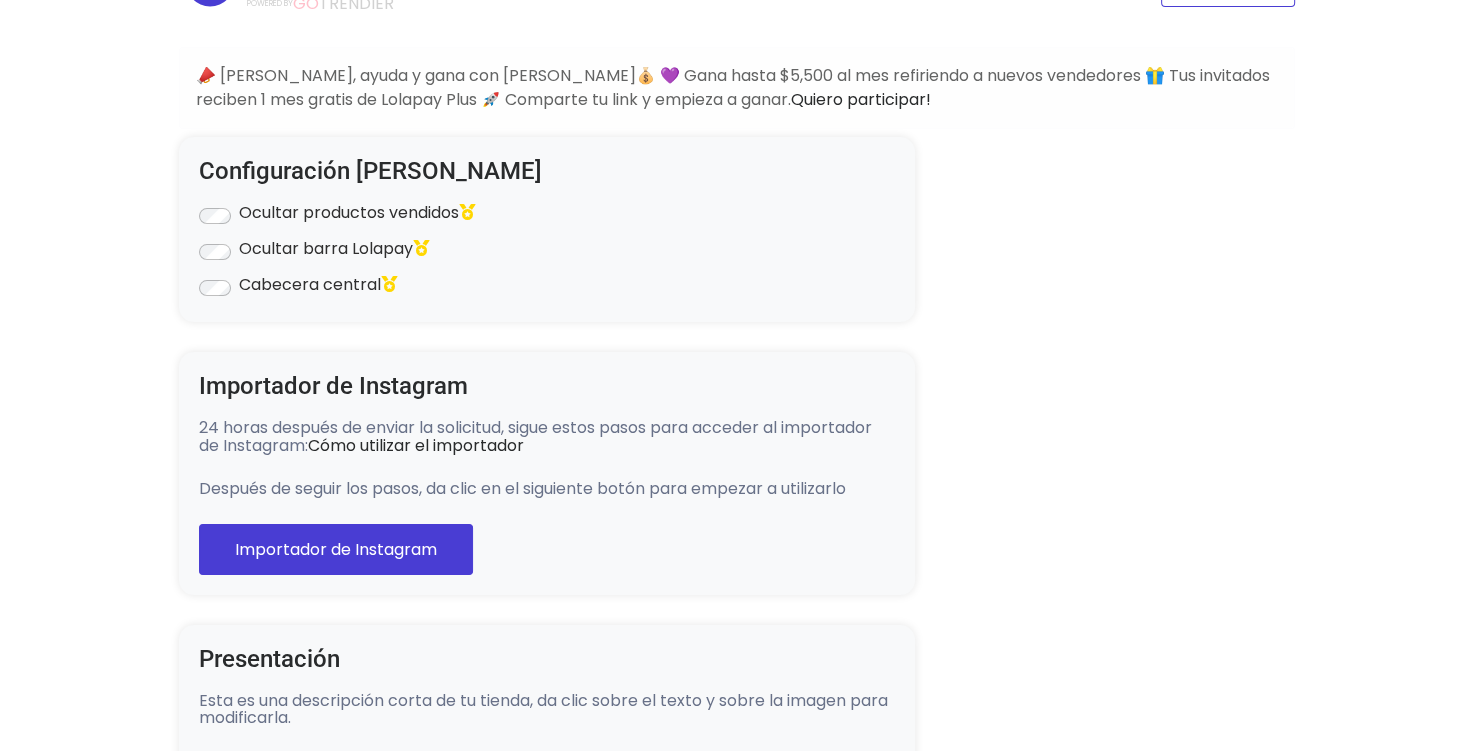 scroll, scrollTop: 0, scrollLeft: 0, axis: both 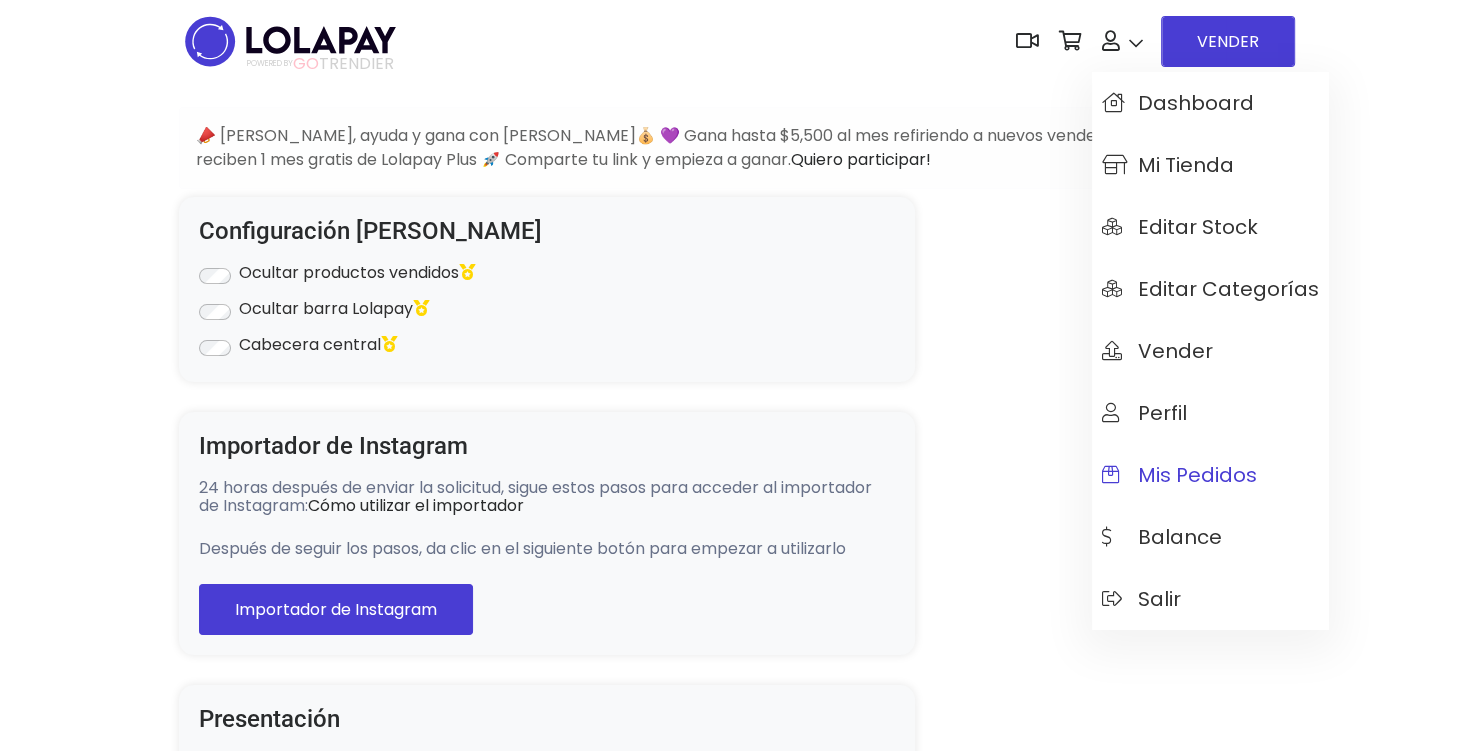 click on "Mis pedidos" at bounding box center (1179, 475) 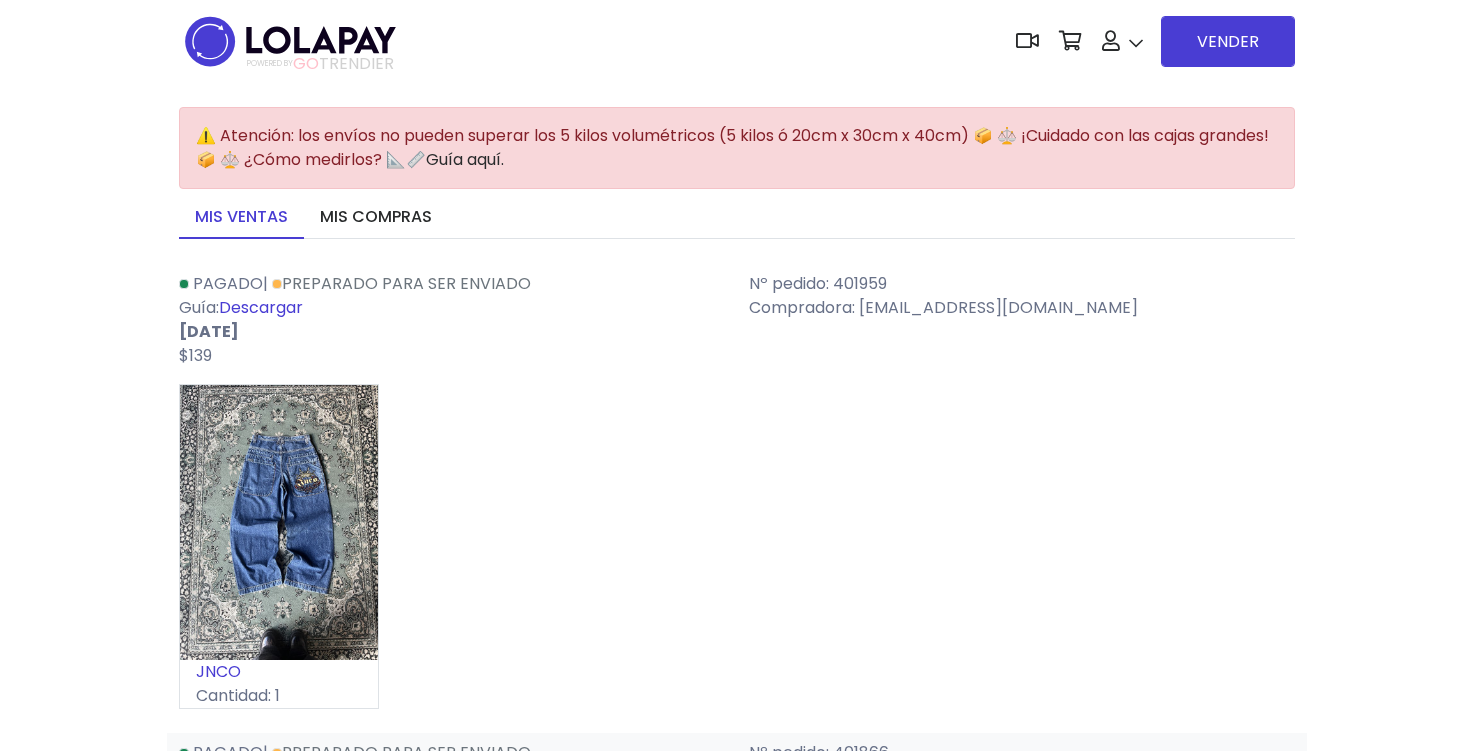 scroll, scrollTop: 0, scrollLeft: 0, axis: both 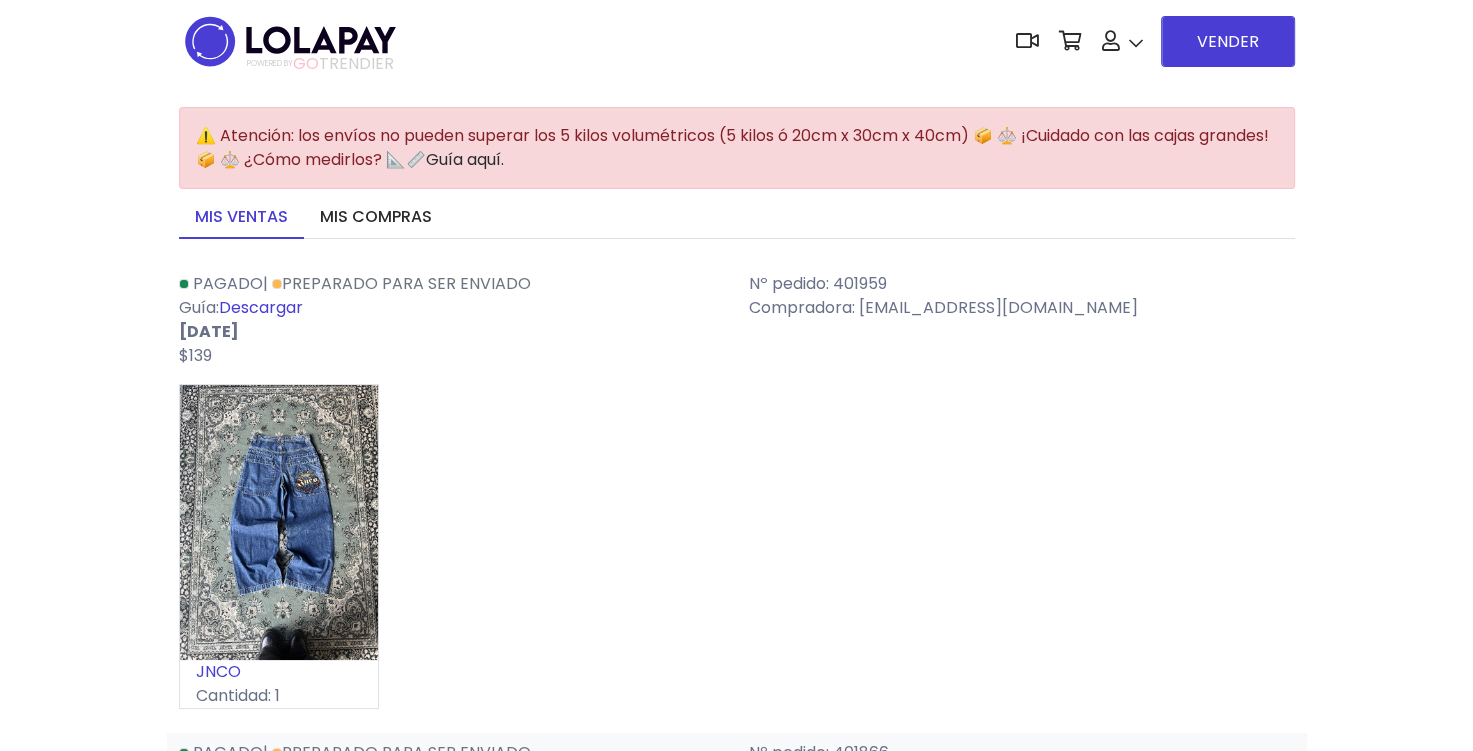 click on "Descargar" at bounding box center [261, 307] 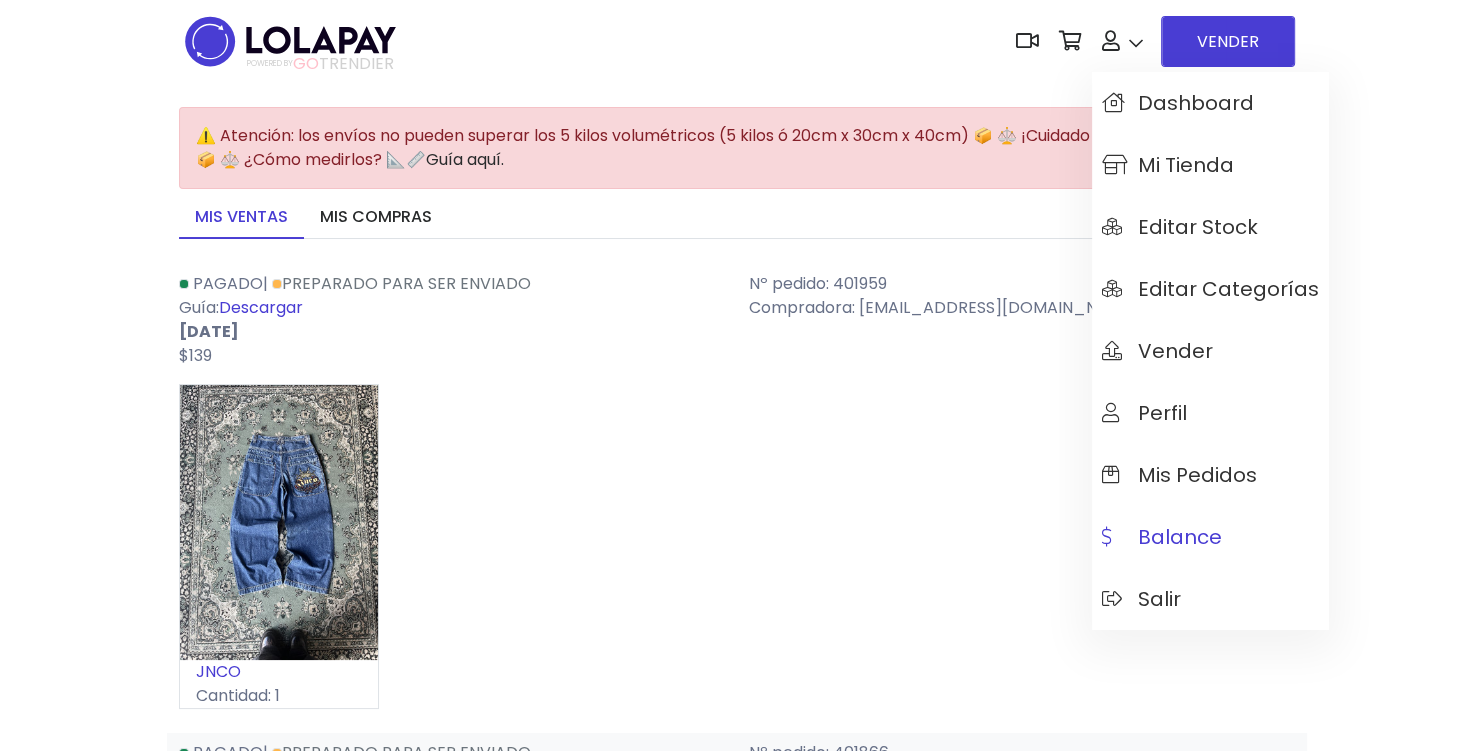 click on "Balance" at bounding box center [1210, 537] 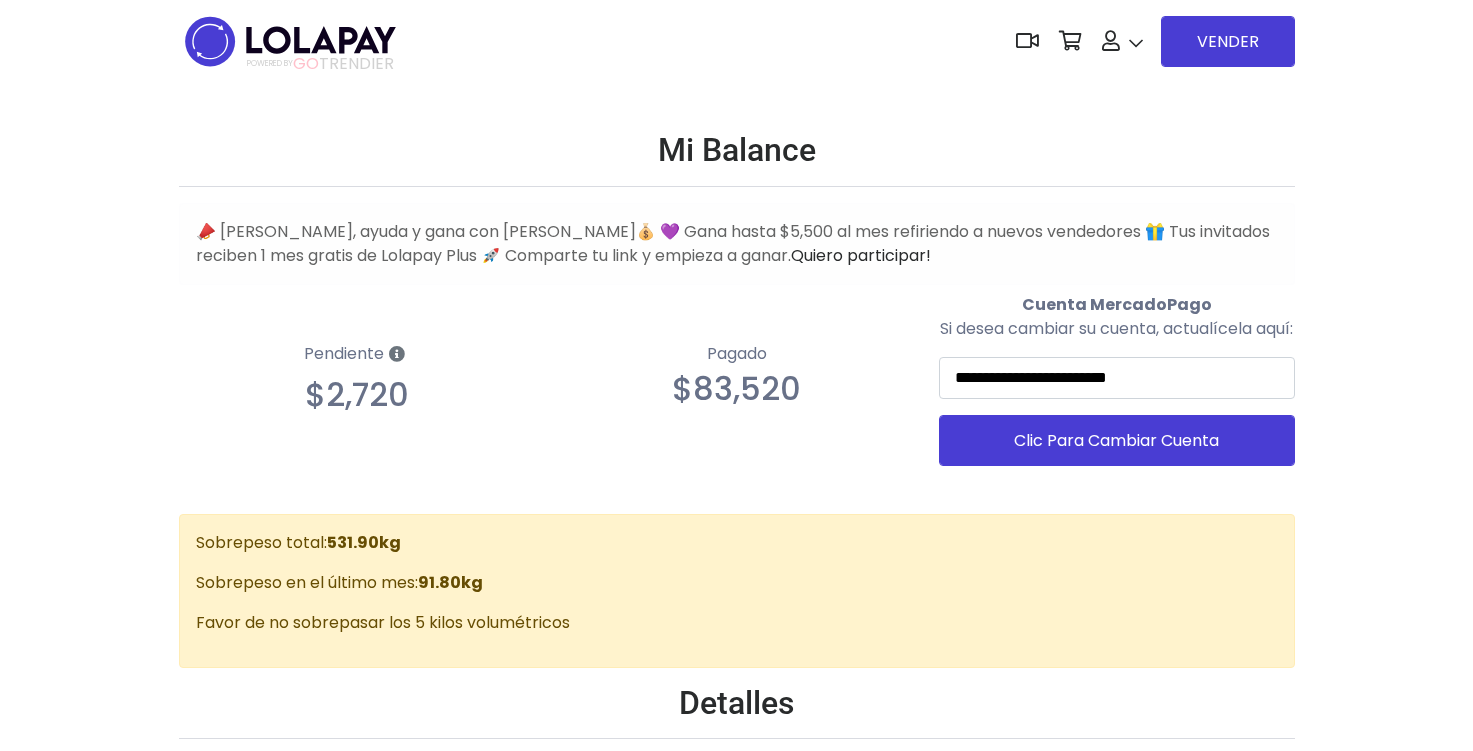 scroll, scrollTop: 0, scrollLeft: 0, axis: both 